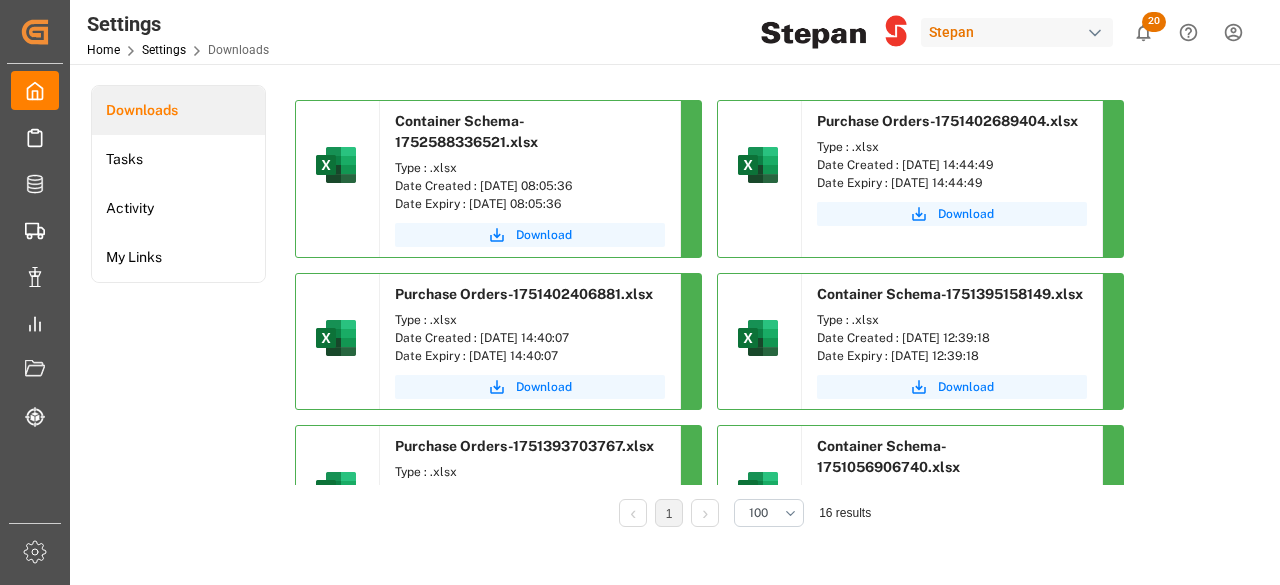 scroll, scrollTop: 0, scrollLeft: 0, axis: both 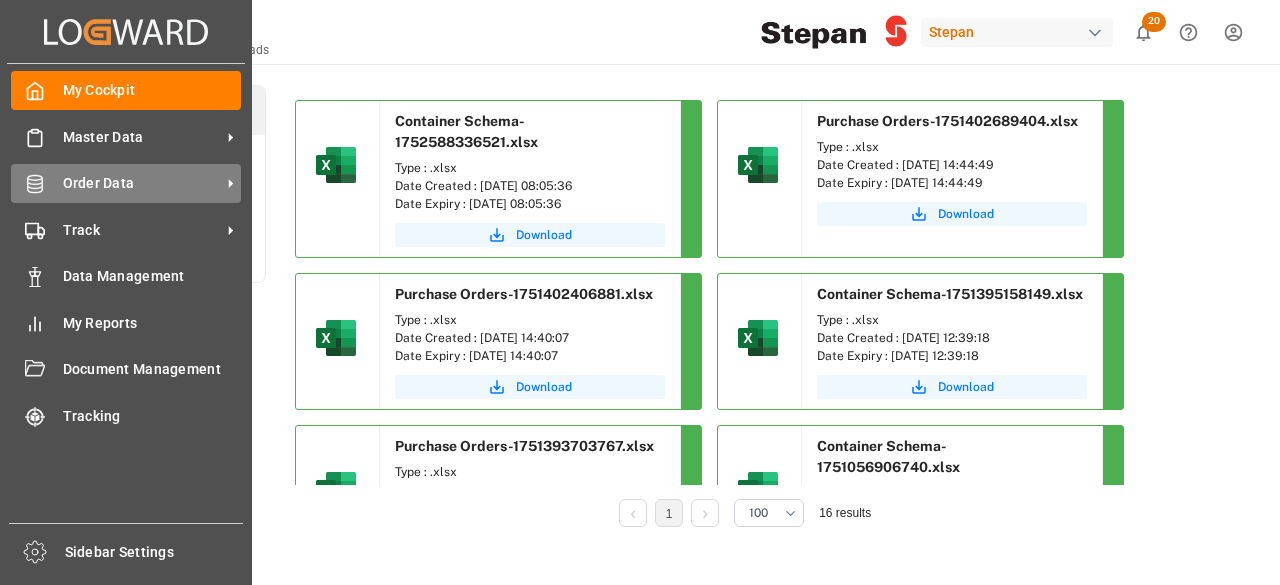 click on "Order Data" at bounding box center [142, 183] 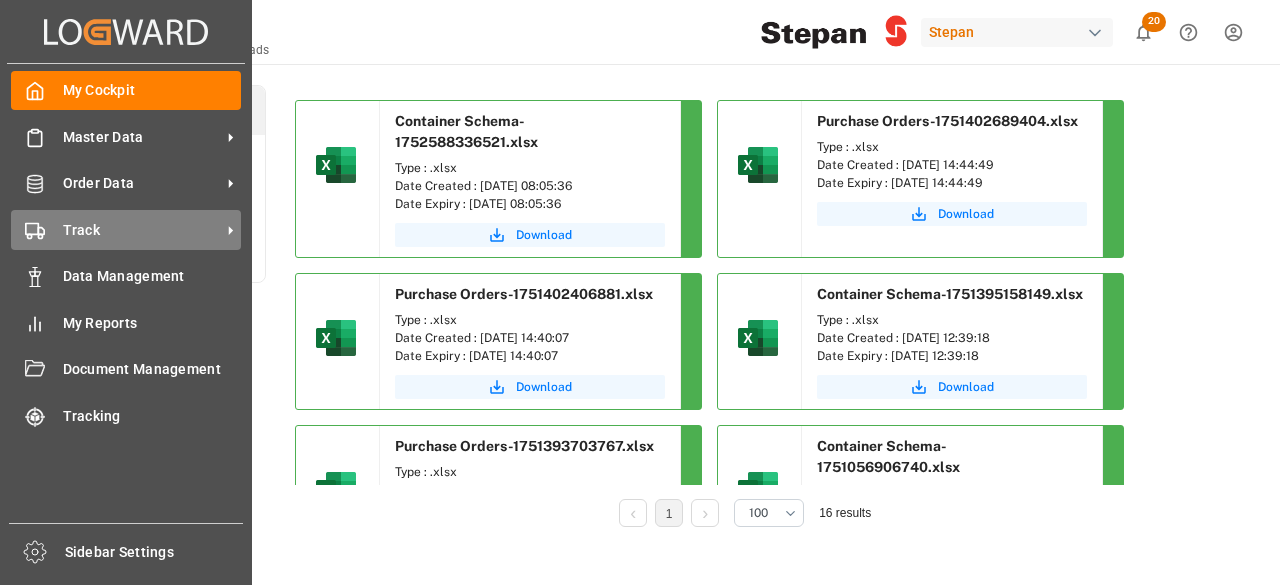 click on "Track Track" at bounding box center [126, 229] 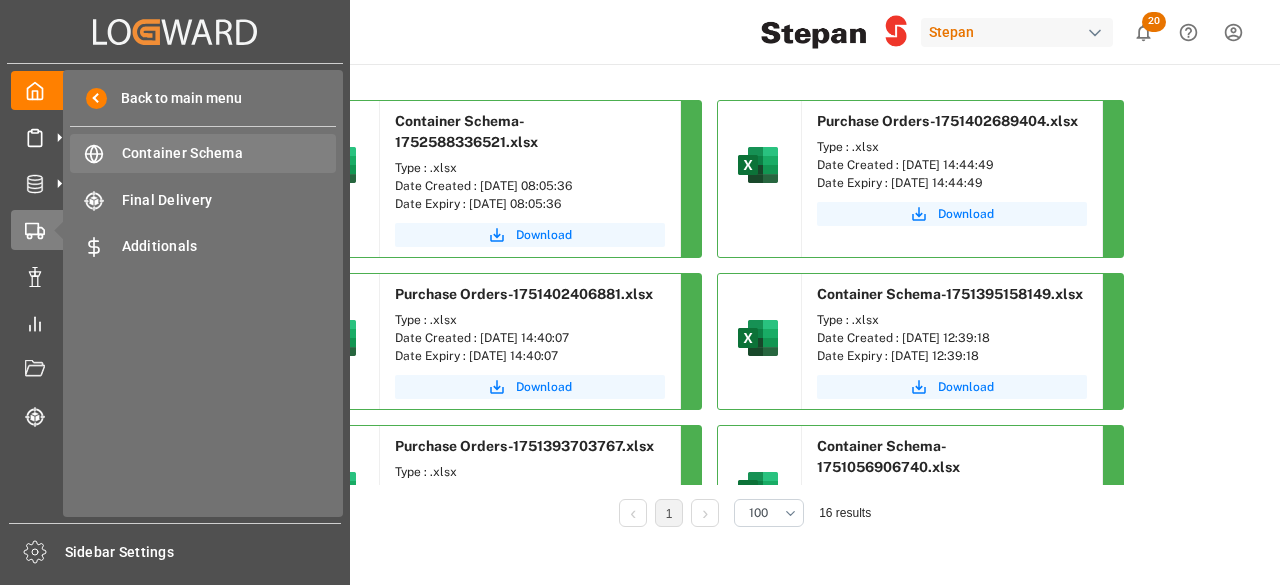 click on "Container Schema" at bounding box center (229, 153) 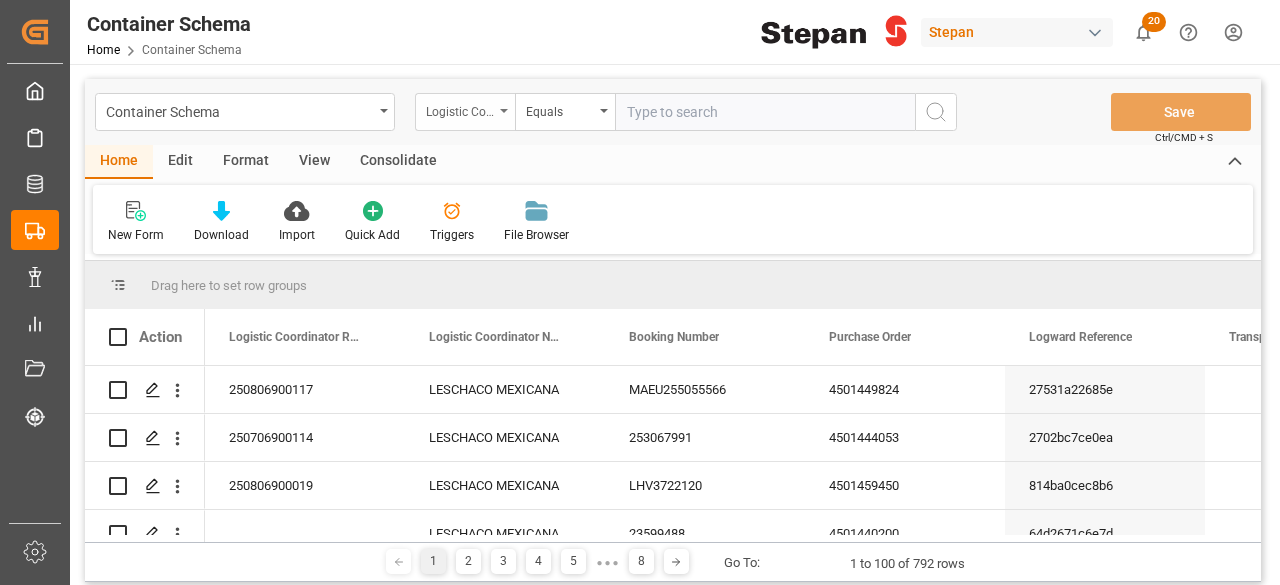 click on "Logistic Coordinator Reference Number" at bounding box center (460, 109) 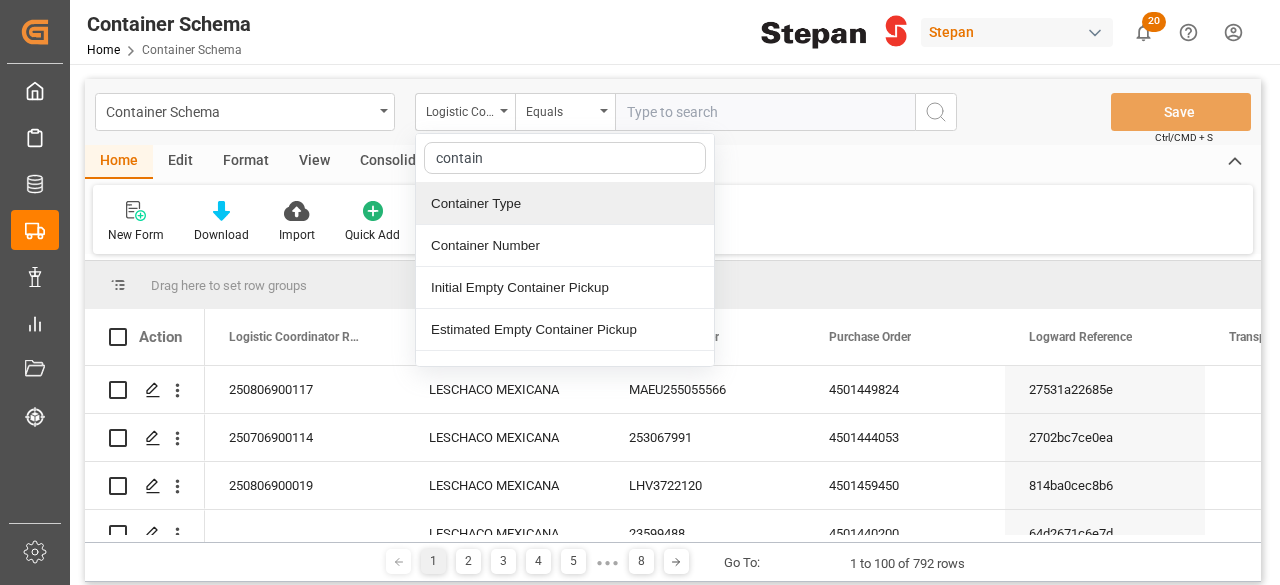 type on "containe" 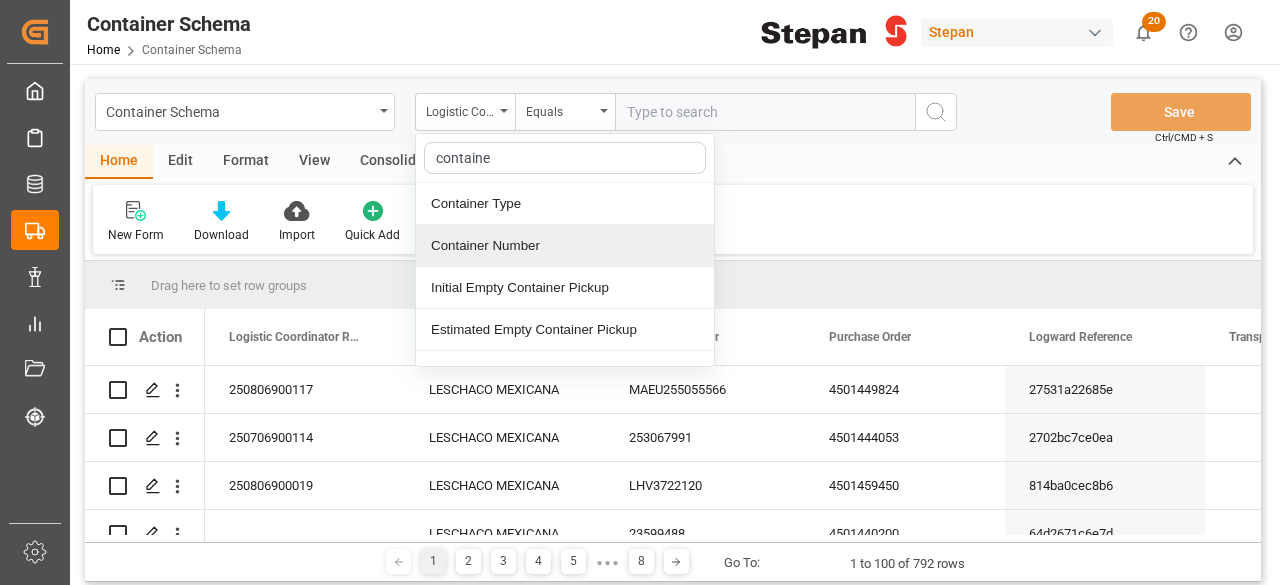click on "Container Number" at bounding box center [565, 246] 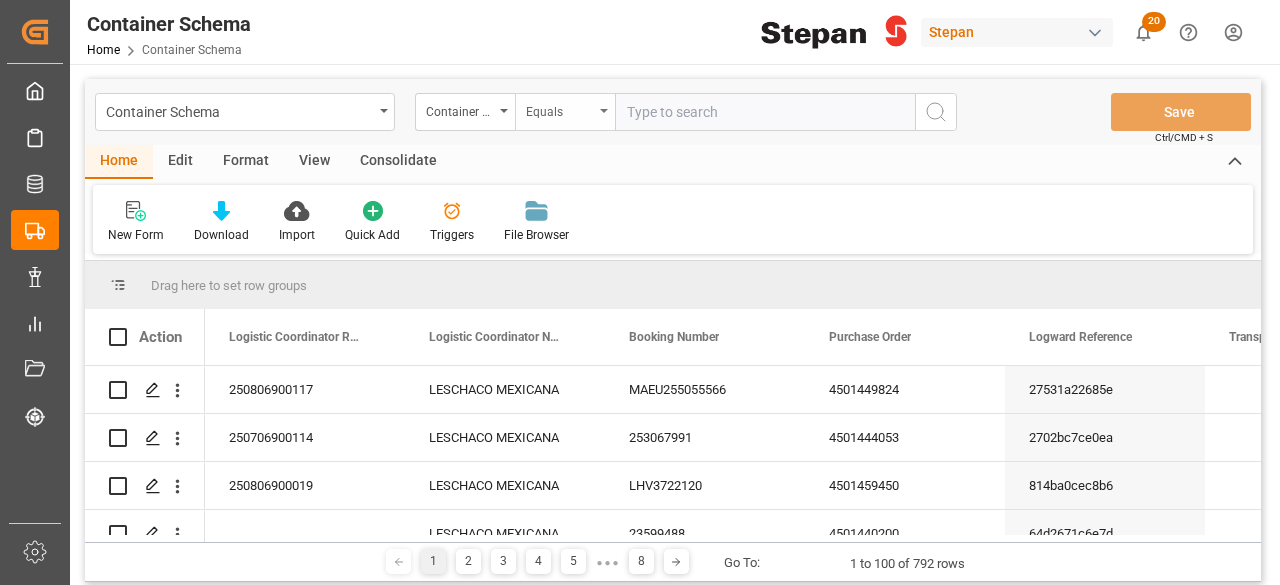 click on "Equals" at bounding box center [565, 112] 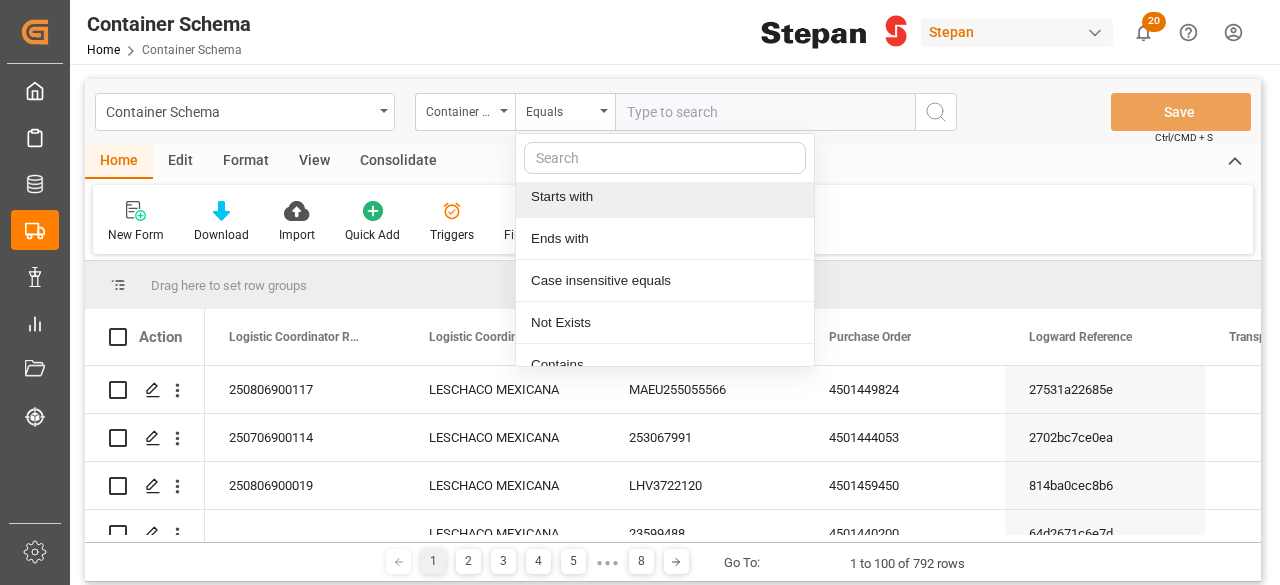 scroll, scrollTop: 149, scrollLeft: 0, axis: vertical 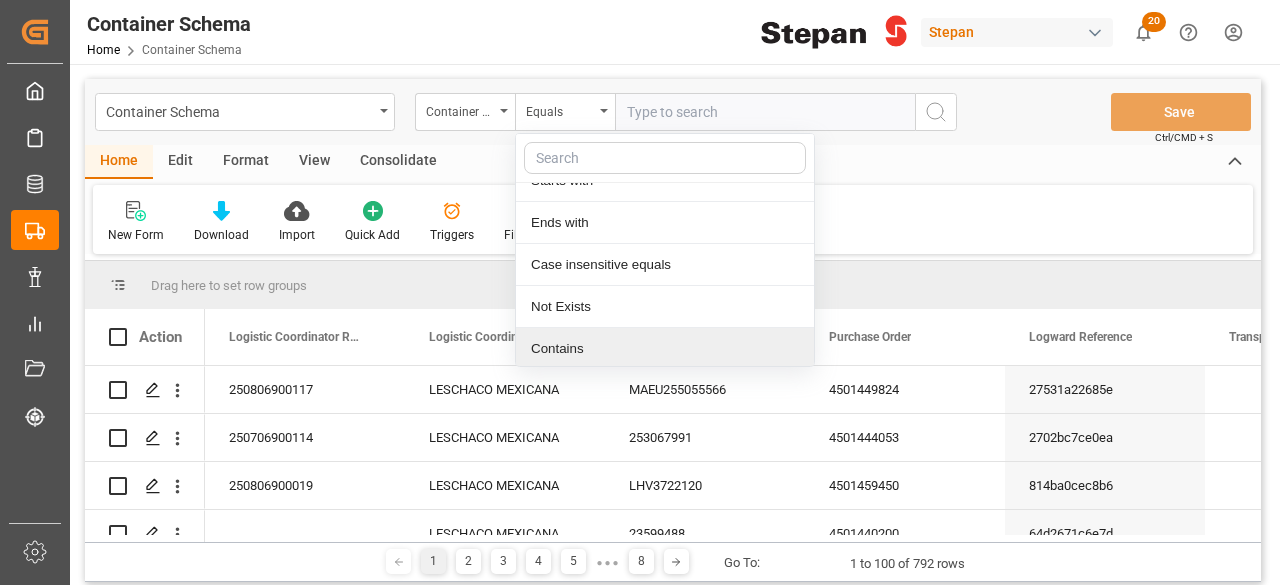 click on "Contains" at bounding box center [665, 349] 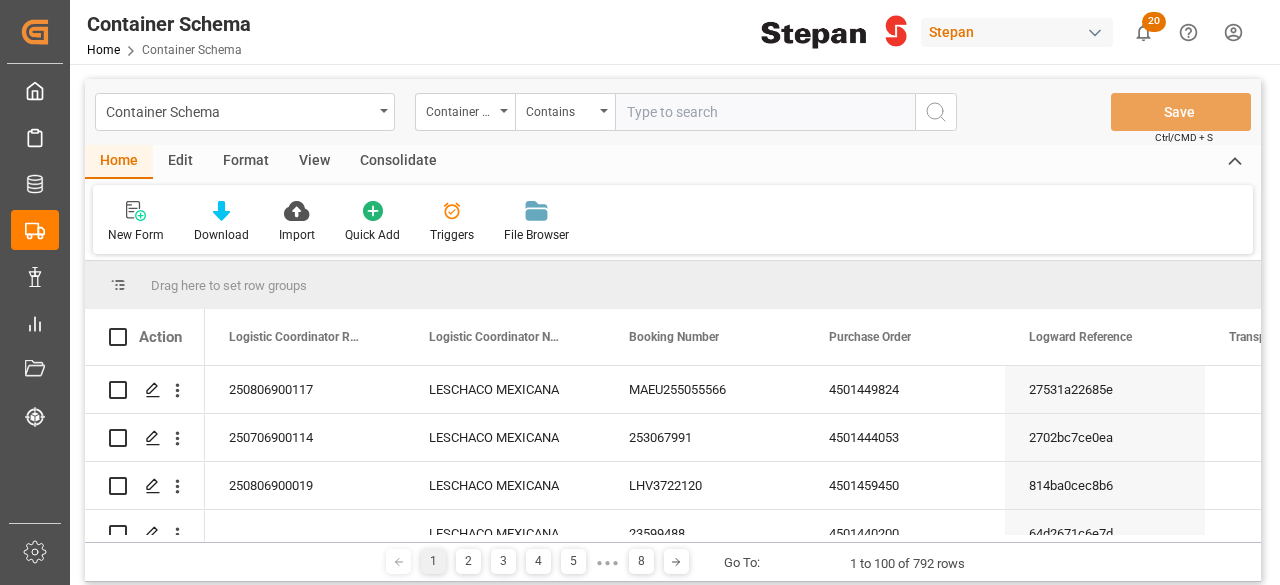 paste on "BLKU2567422 BLKU2539987" 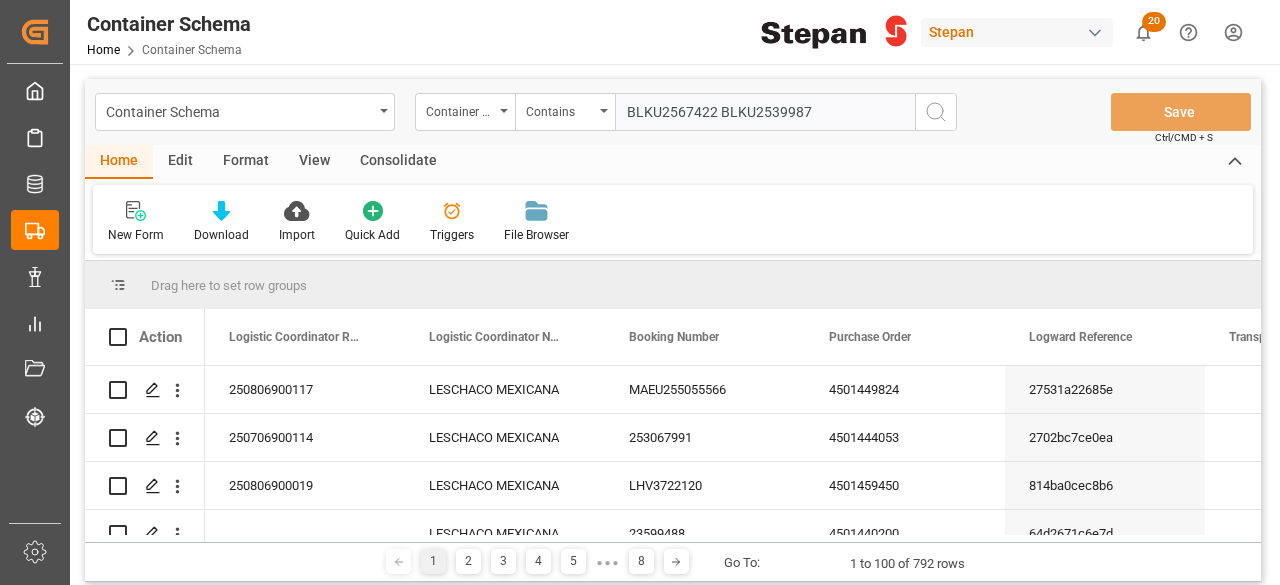 click on "BLKU2567422 BLKU2539987" at bounding box center (765, 112) 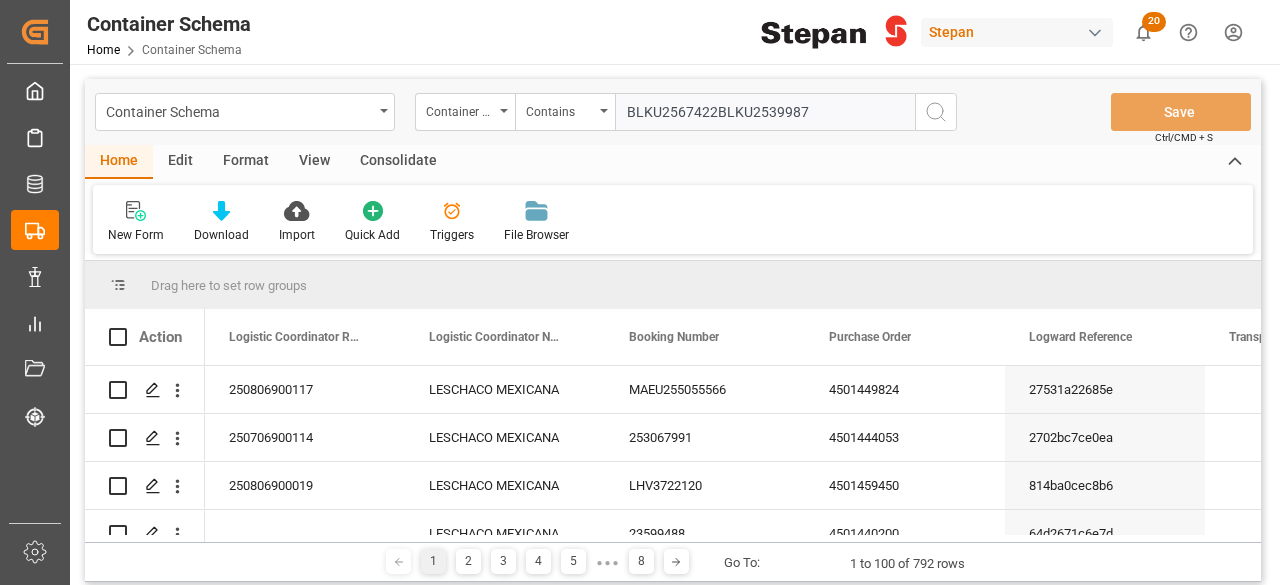 type on "BLKU2567422,BLKU2539987" 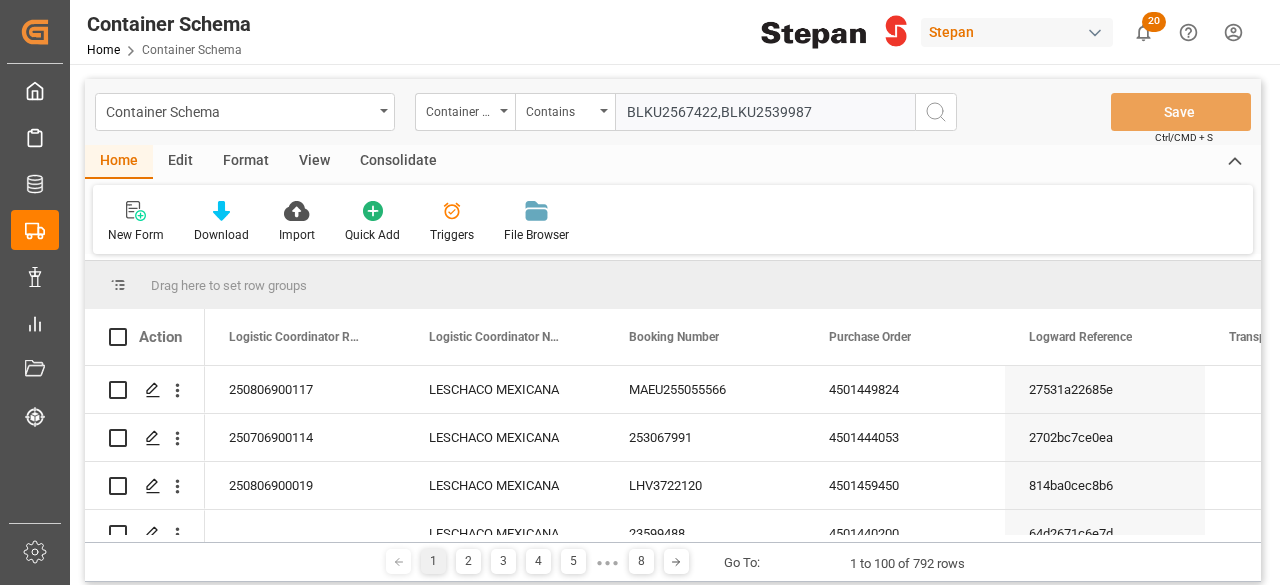 type 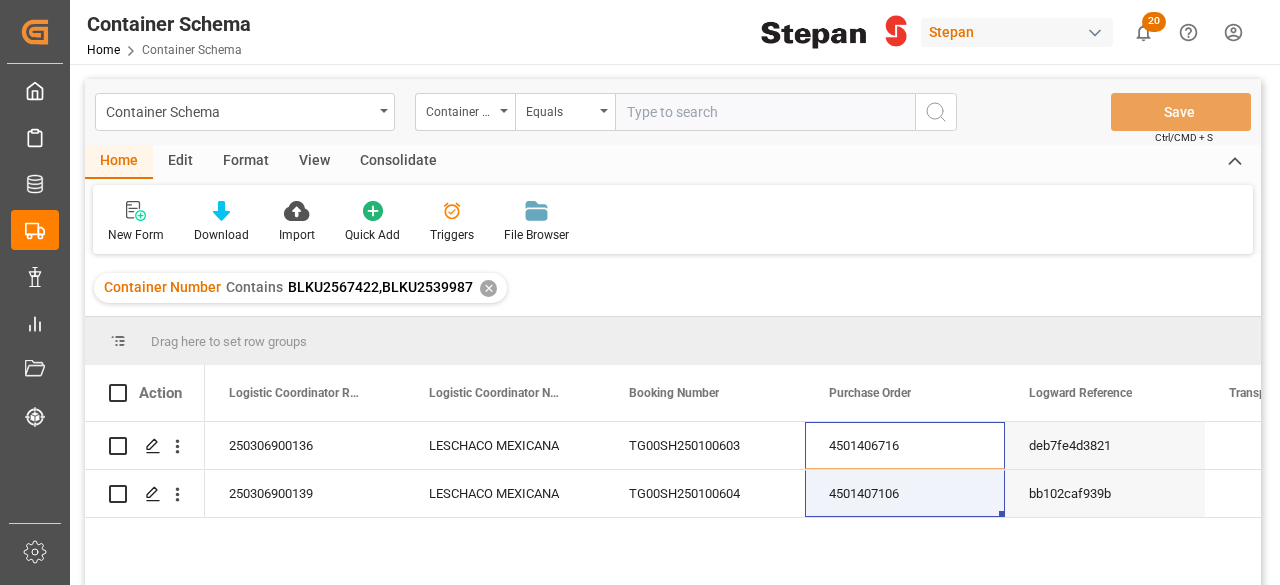 drag, startPoint x: 838, startPoint y: 442, endPoint x: 891, endPoint y: 508, distance: 84.646324 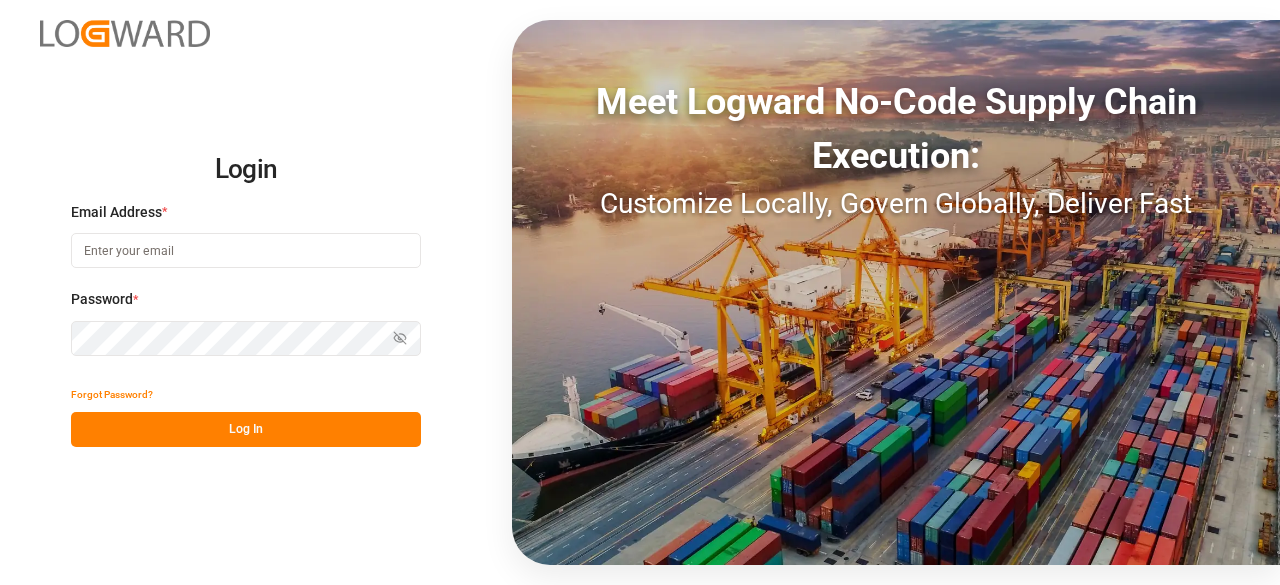 scroll, scrollTop: 0, scrollLeft: 0, axis: both 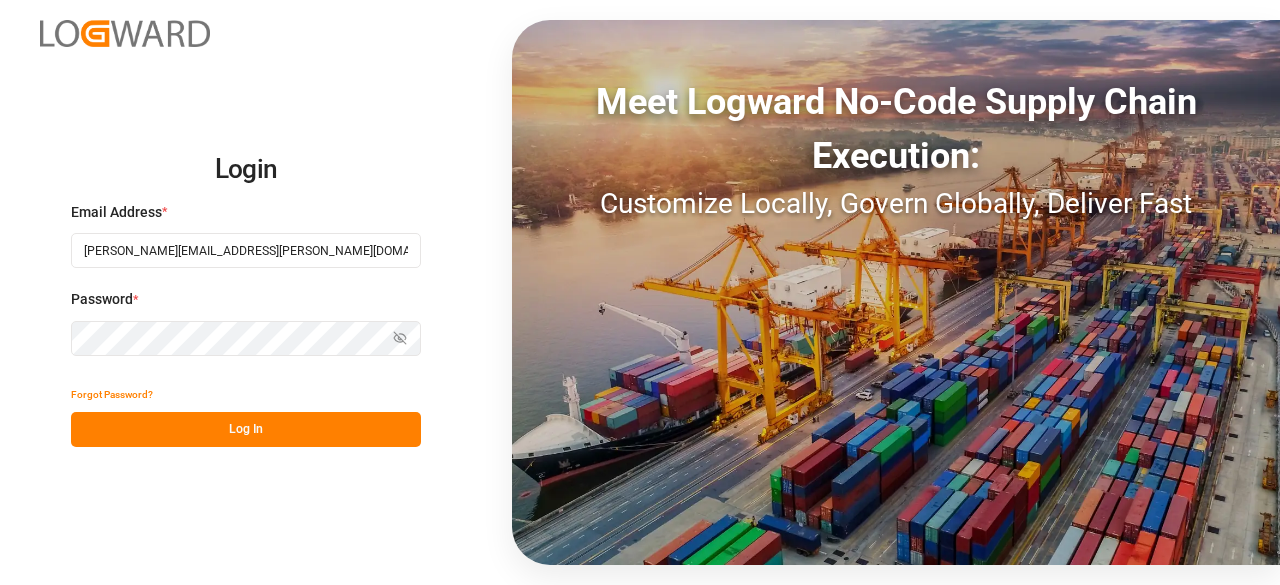 click on "Log In" at bounding box center [246, 429] 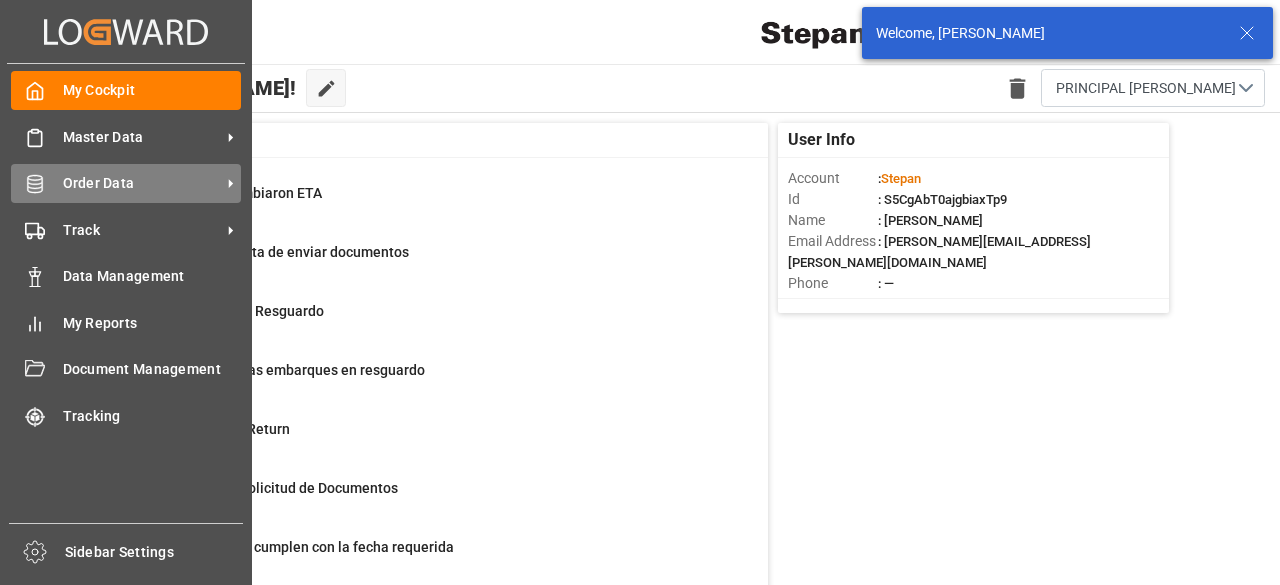 click on "Order Data Order Data" at bounding box center [126, 183] 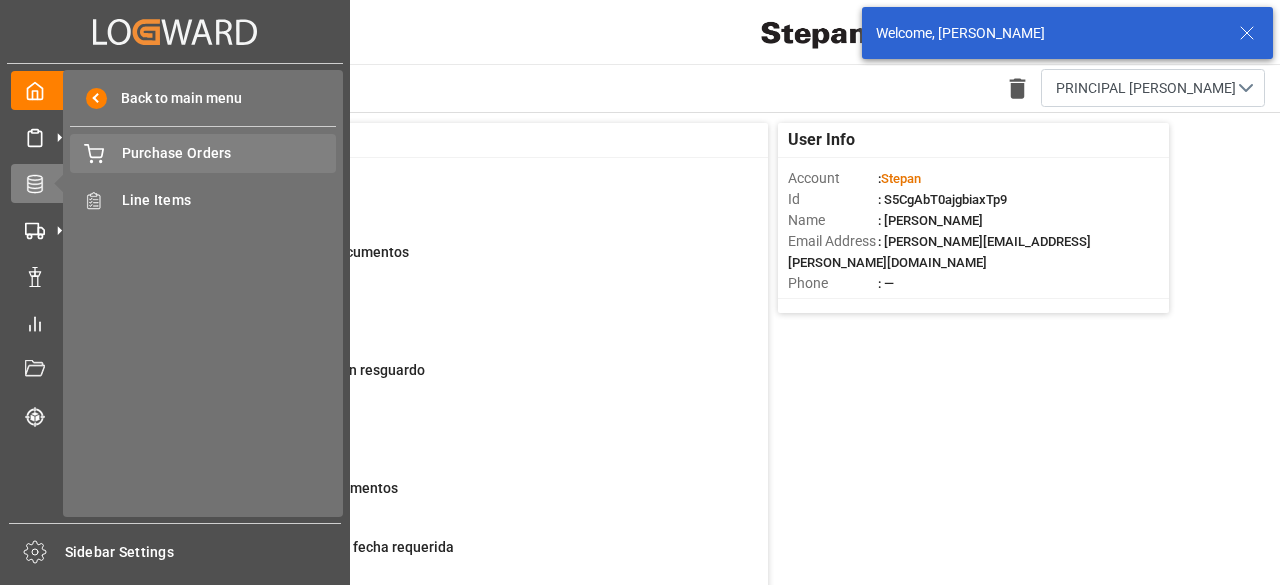 click on "Purchase Orders" at bounding box center [229, 153] 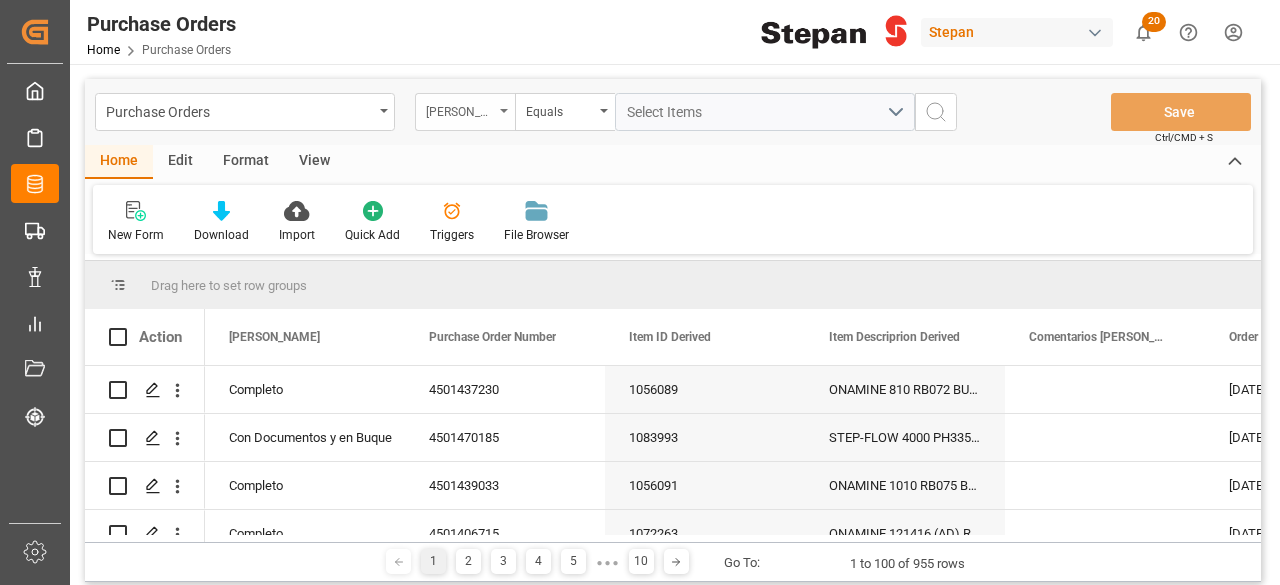 click on "Hito Stepan" at bounding box center (460, 109) 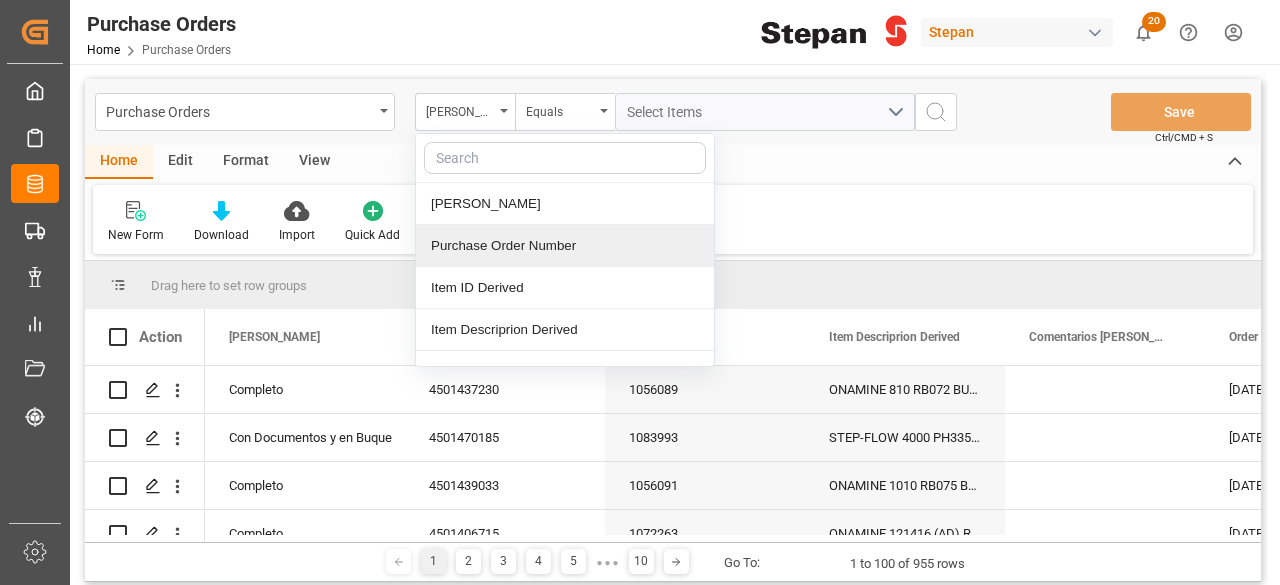 click on "Purchase Order Number" at bounding box center [565, 246] 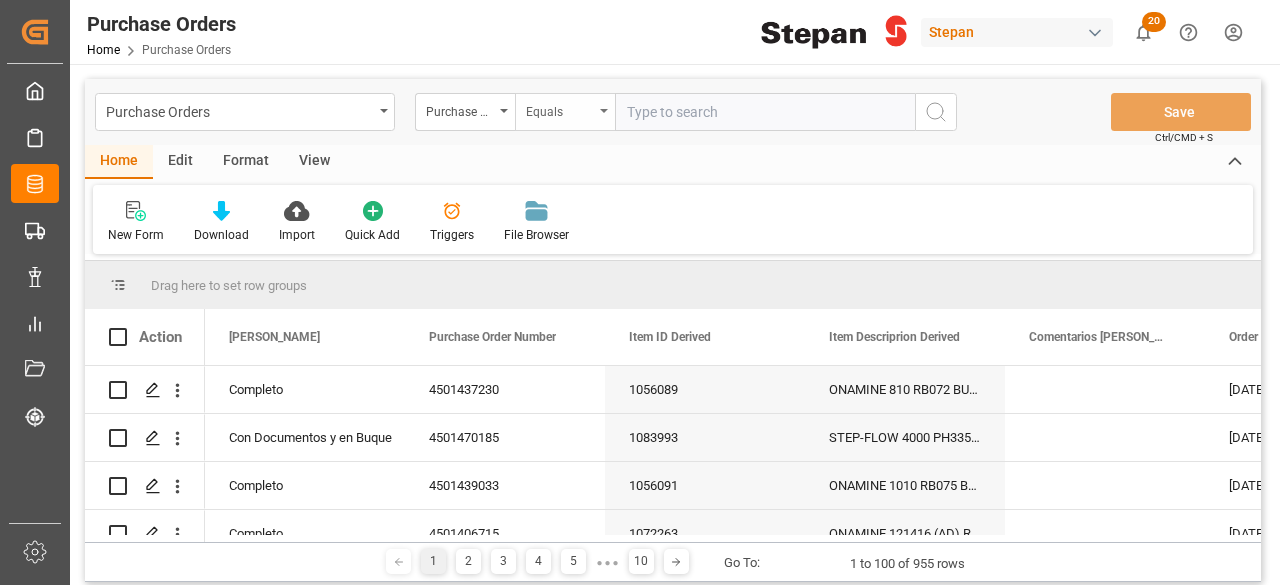 click on "Equals" at bounding box center [560, 109] 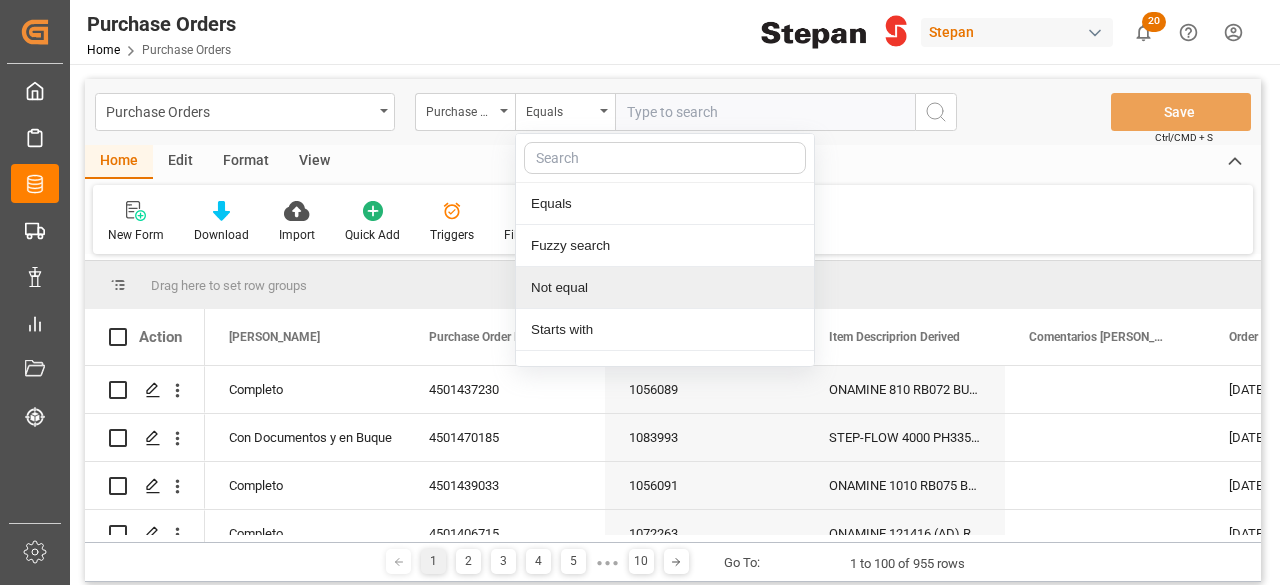scroll, scrollTop: 149, scrollLeft: 0, axis: vertical 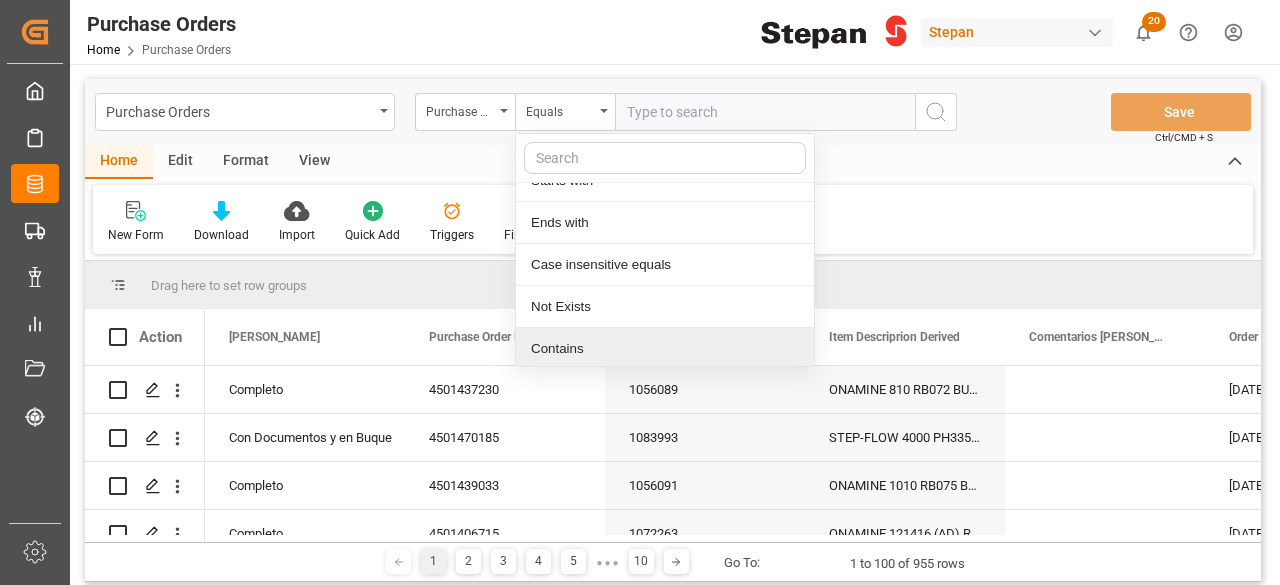 click on "Contains" at bounding box center (665, 349) 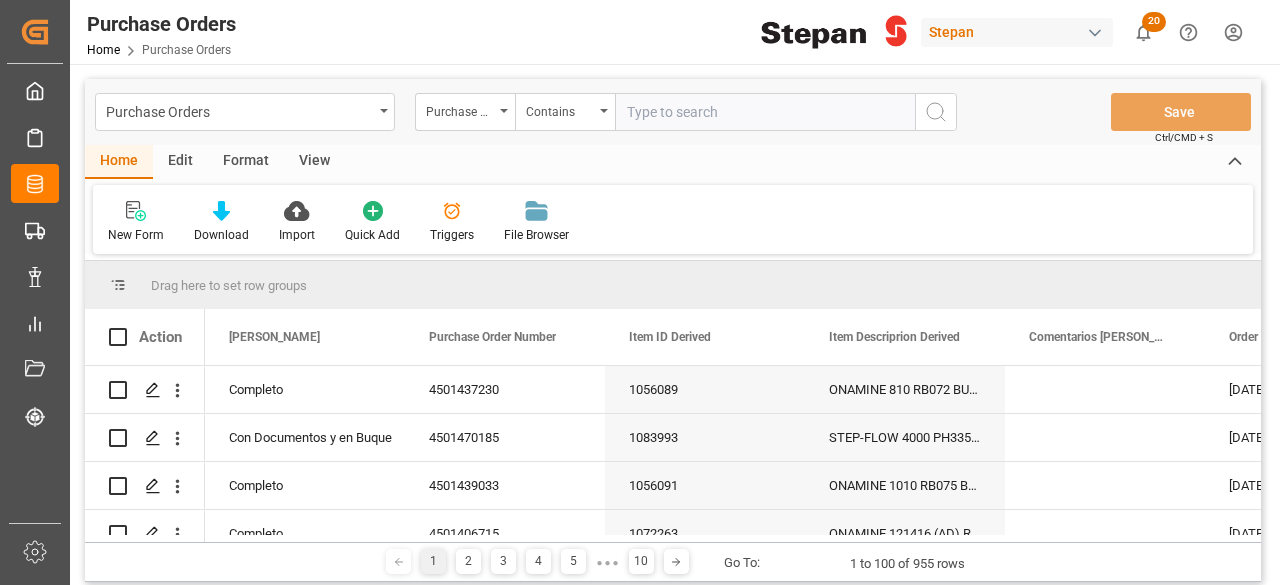 paste on "4501406716 4501407106" 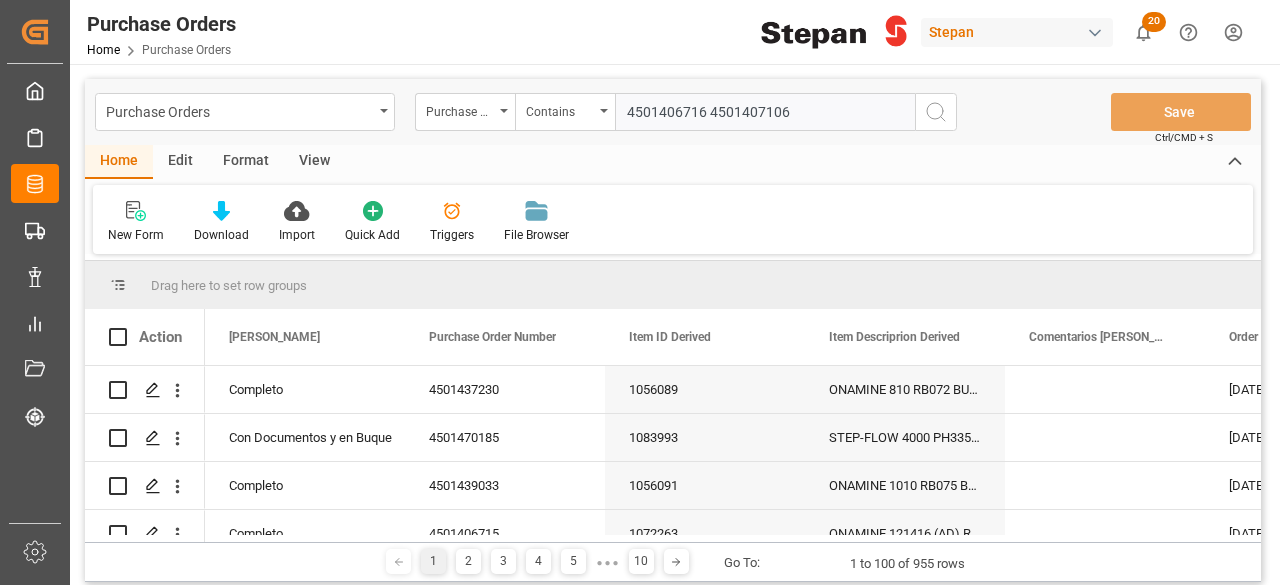 click on "4501406716 4501407106" at bounding box center (765, 112) 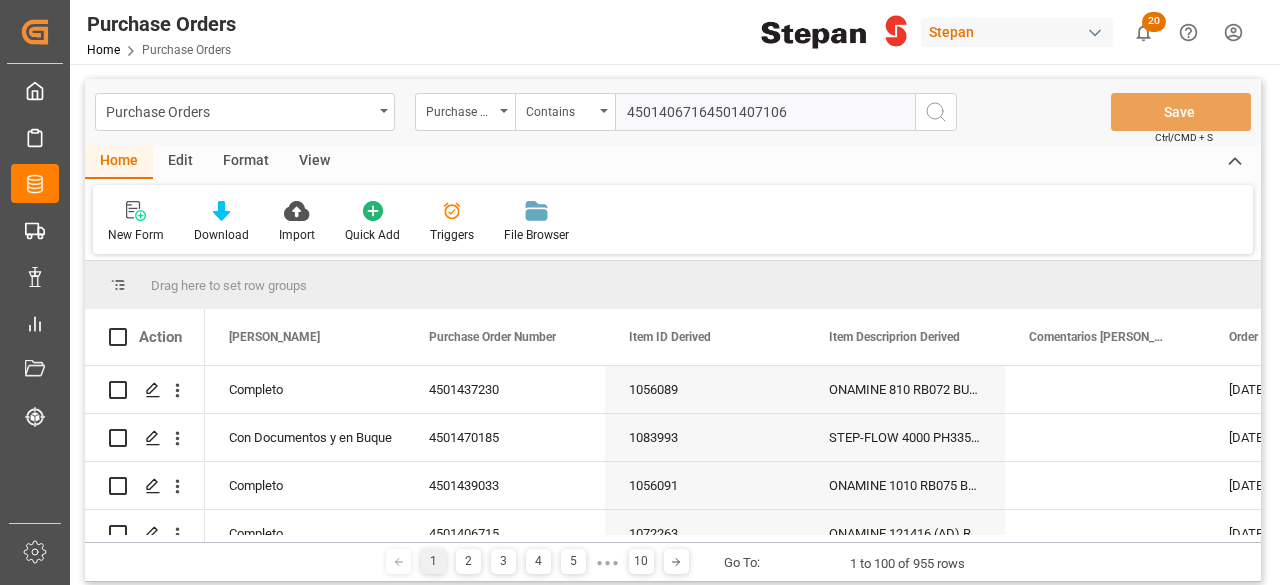 type on "4501406716,4501407106" 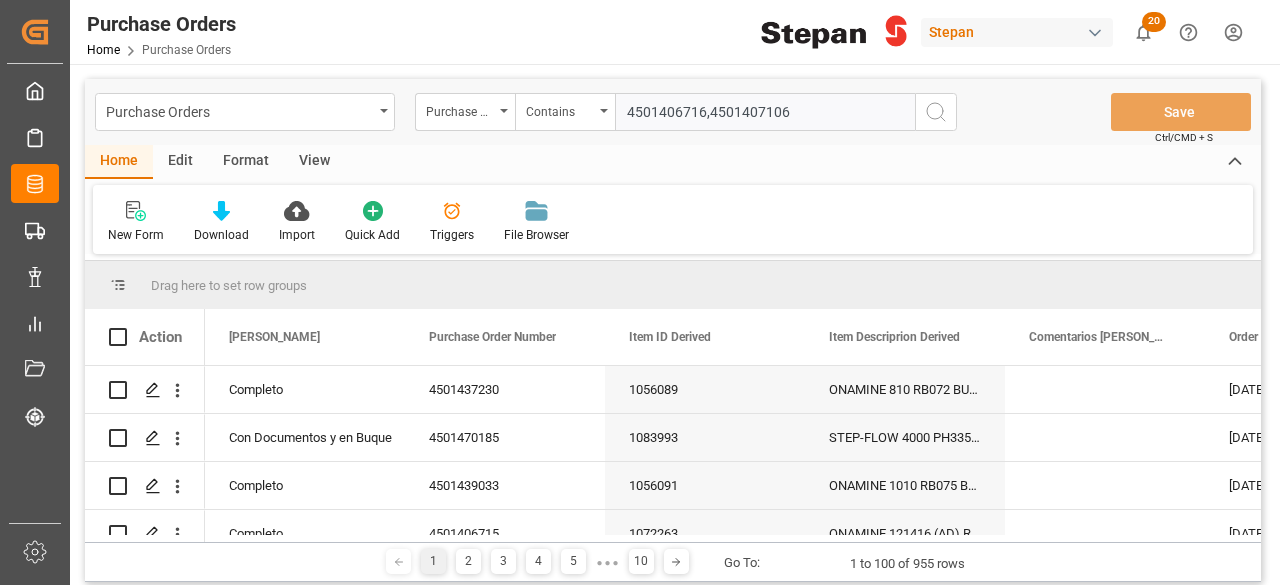 type 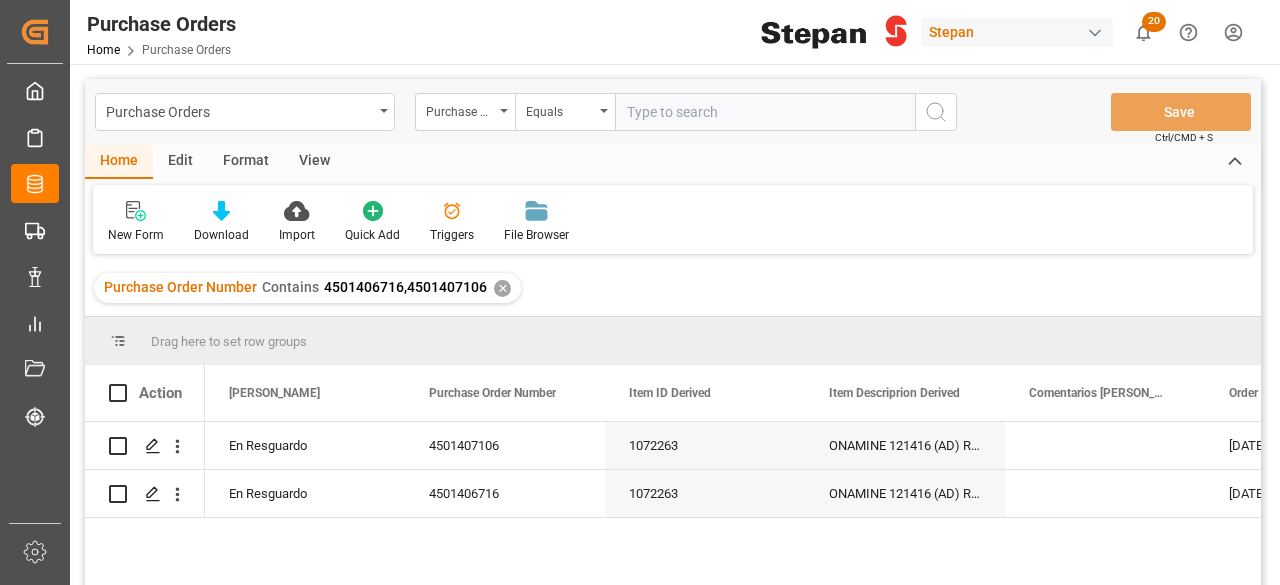 click on "✕" at bounding box center [502, 288] 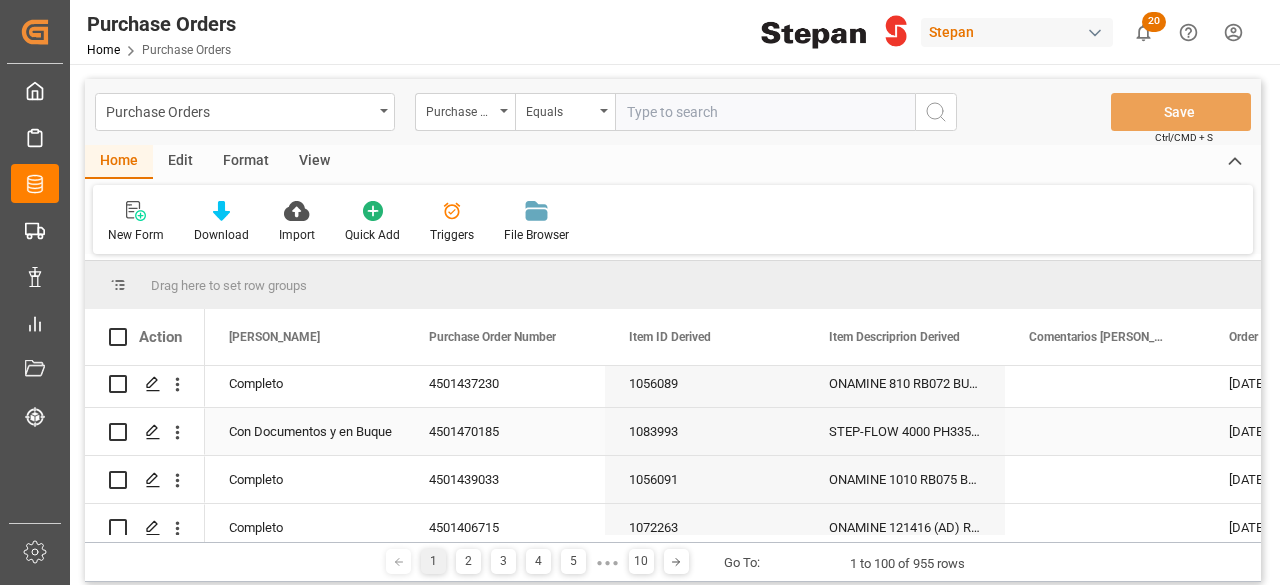 scroll, scrollTop: 0, scrollLeft: 0, axis: both 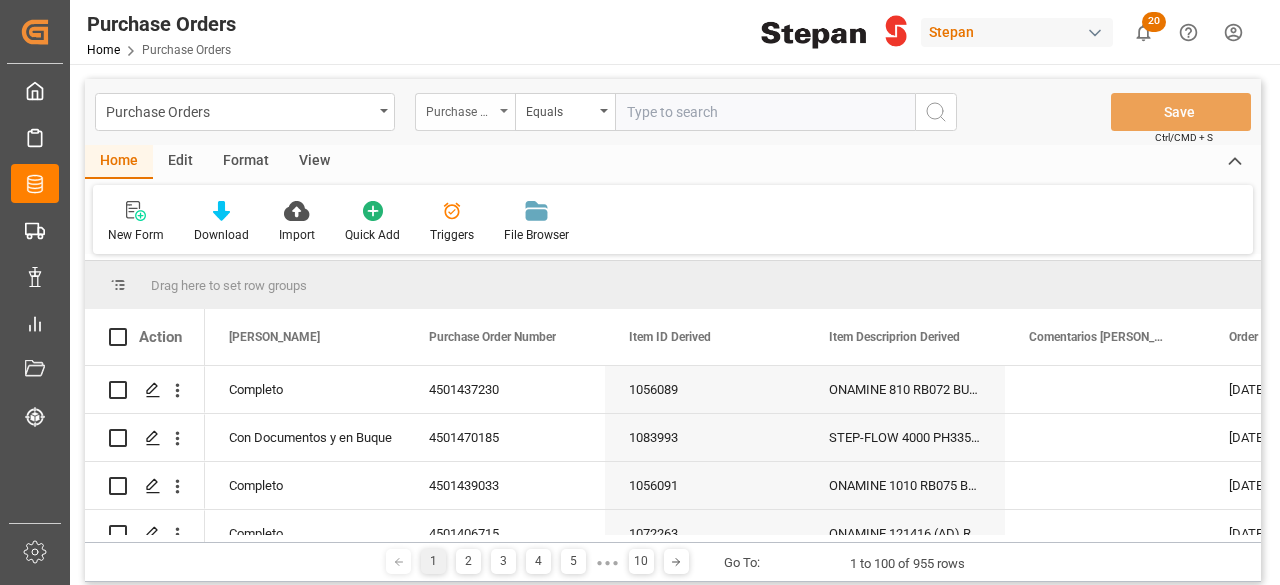 click on "Purchase Order Number" at bounding box center (460, 109) 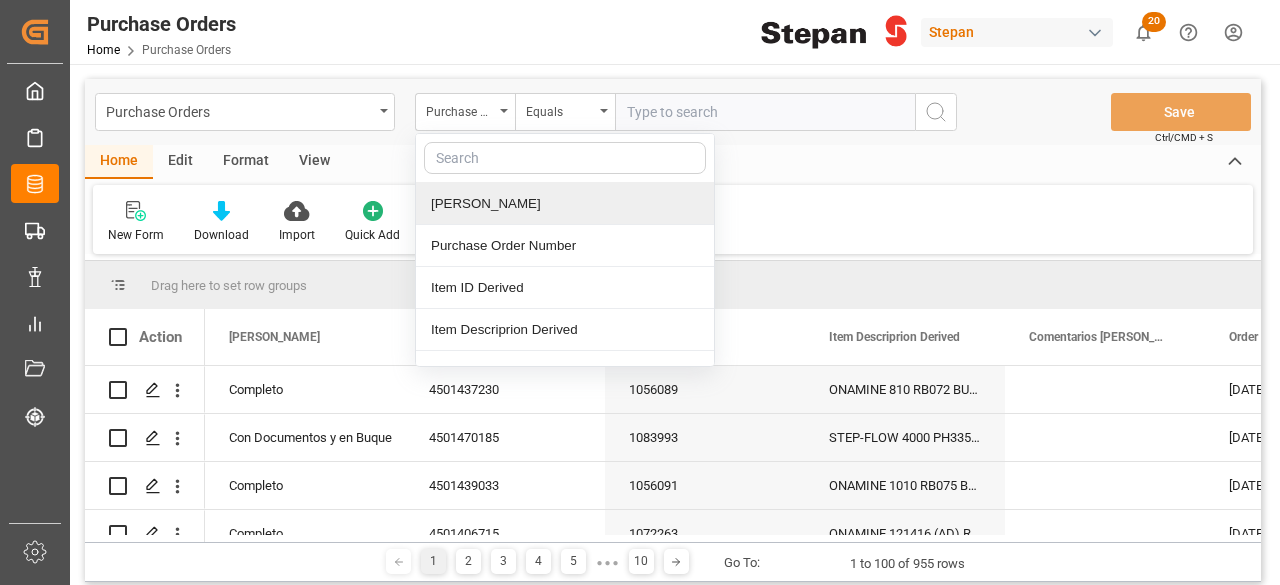 click on "Hito Stepan" at bounding box center (565, 204) 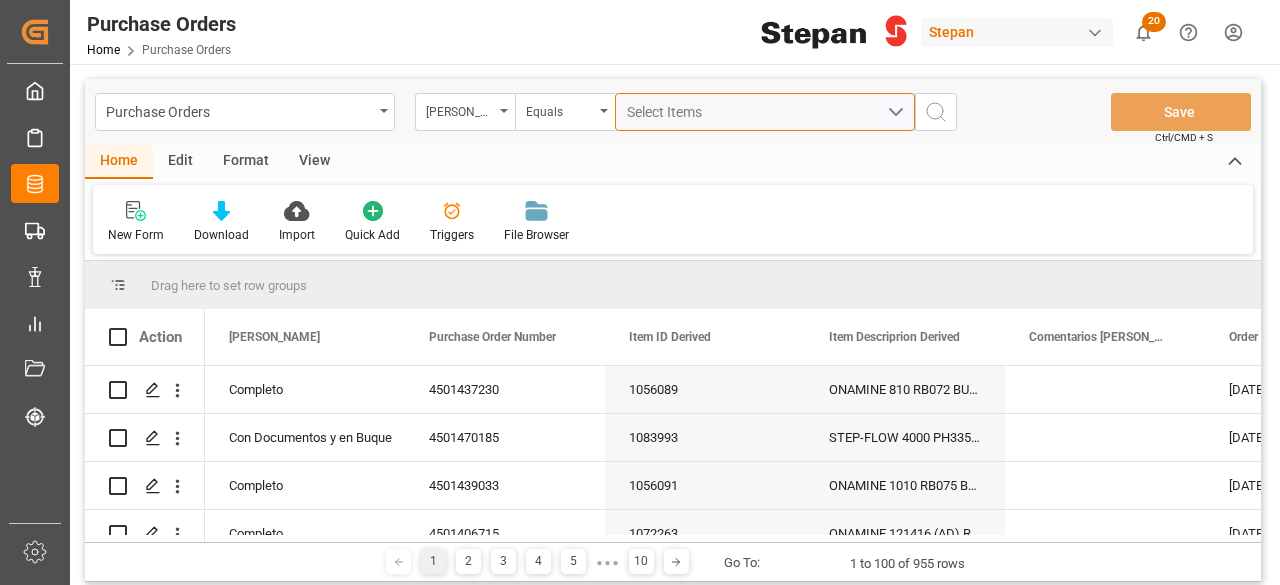 click on "Select Items" at bounding box center [765, 112] 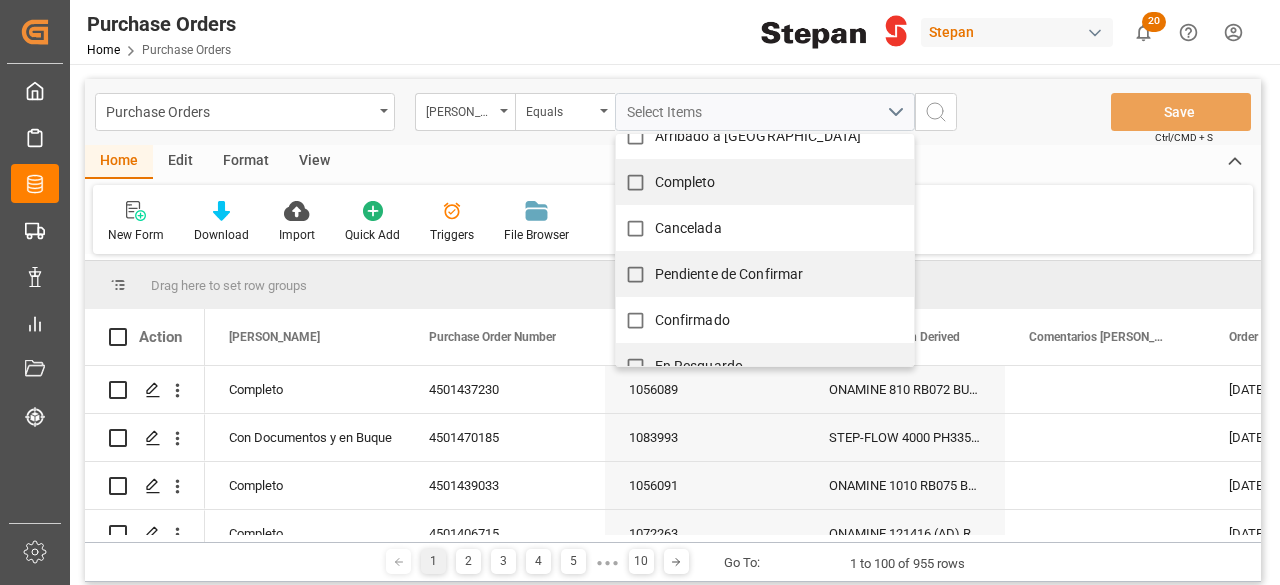 scroll, scrollTop: 273, scrollLeft: 0, axis: vertical 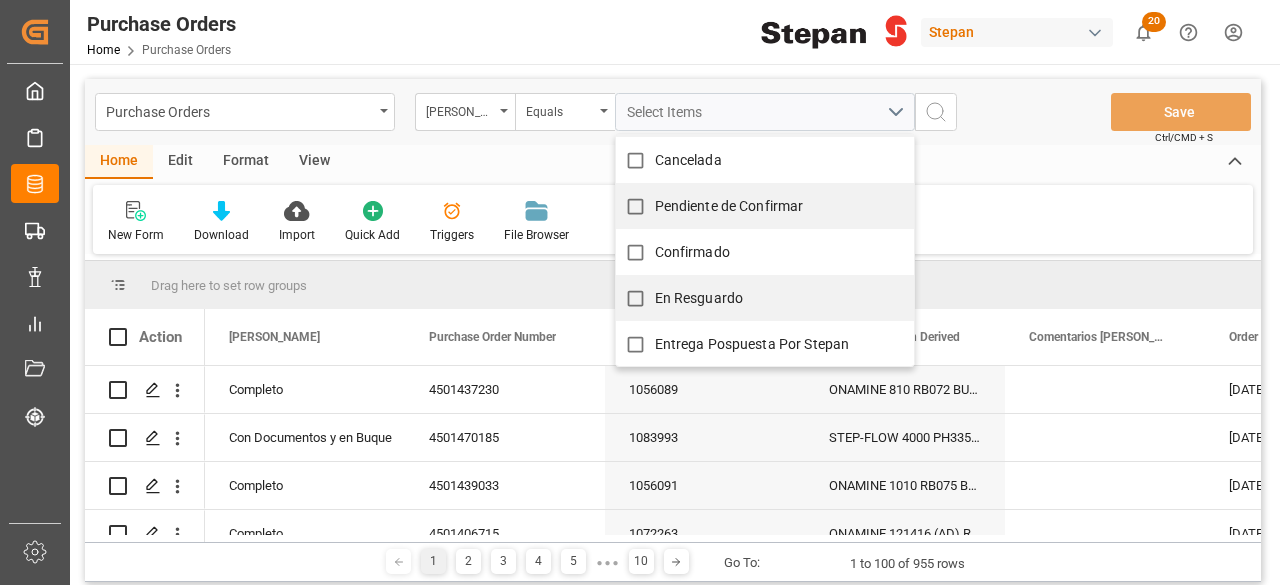 click on "En Resguardo" at bounding box center [699, 298] 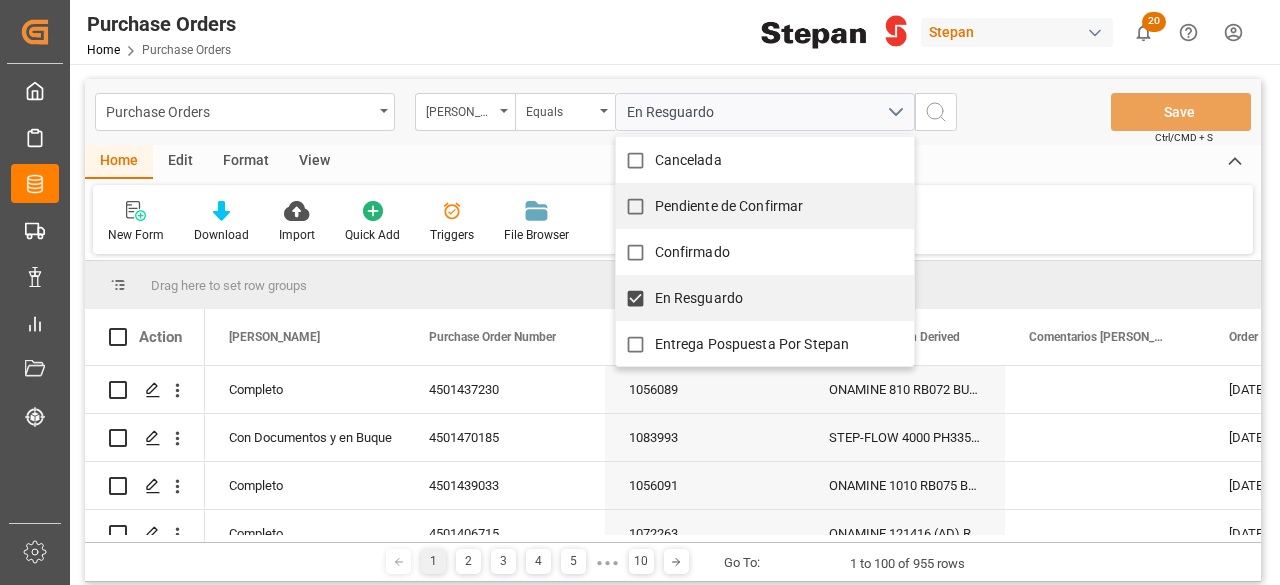click 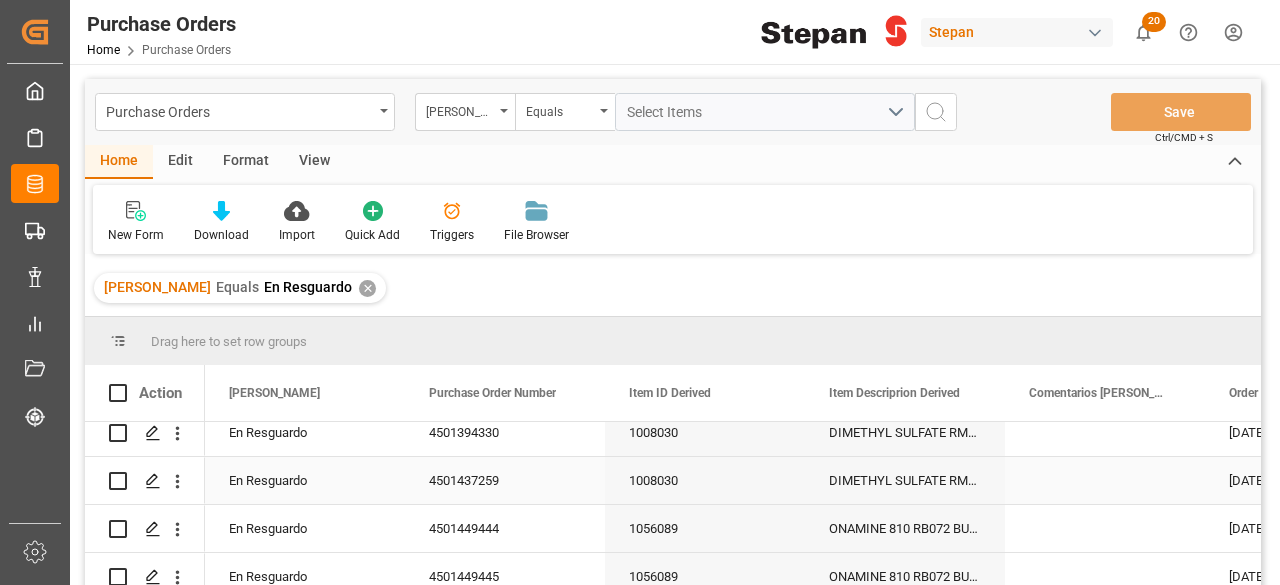 scroll, scrollTop: 11, scrollLeft: 0, axis: vertical 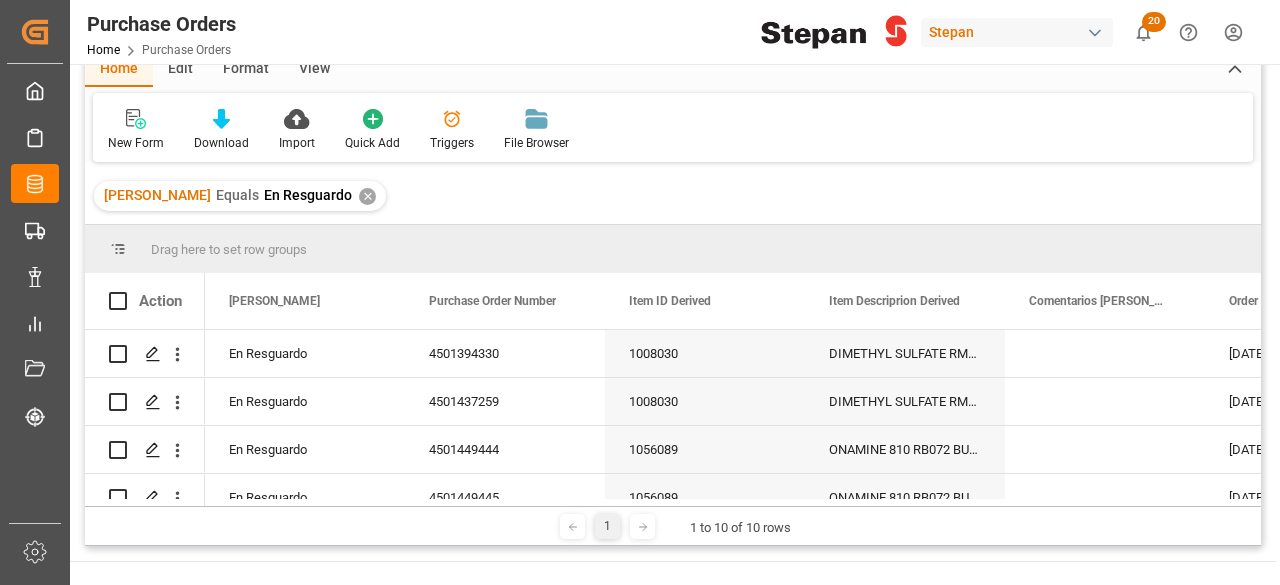 type 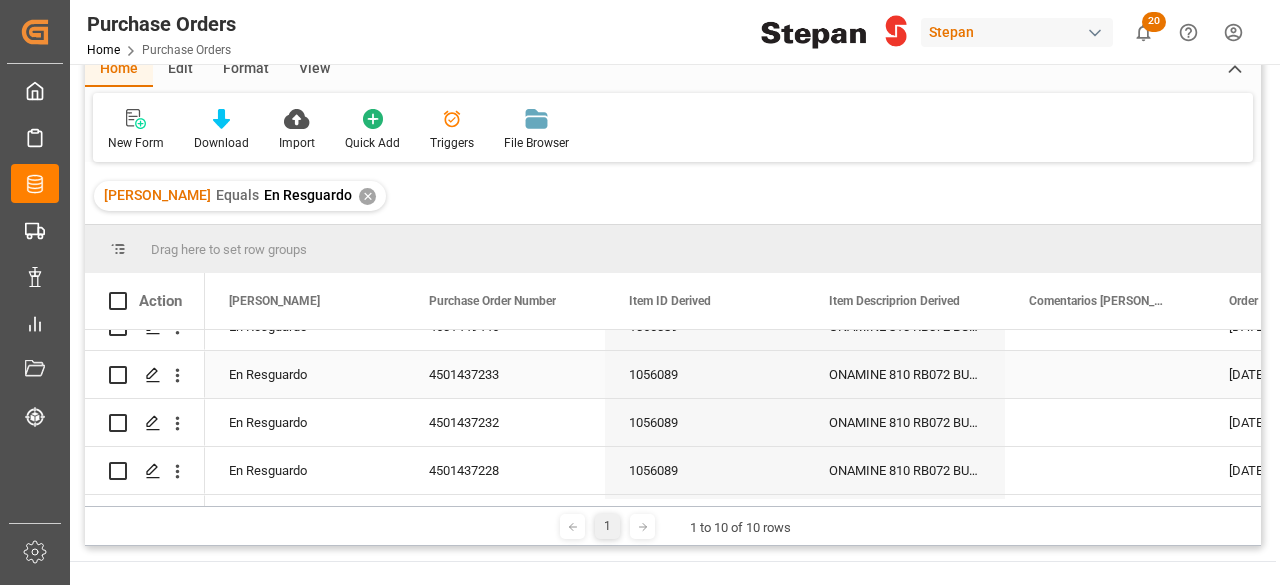 scroll, scrollTop: 317, scrollLeft: 0, axis: vertical 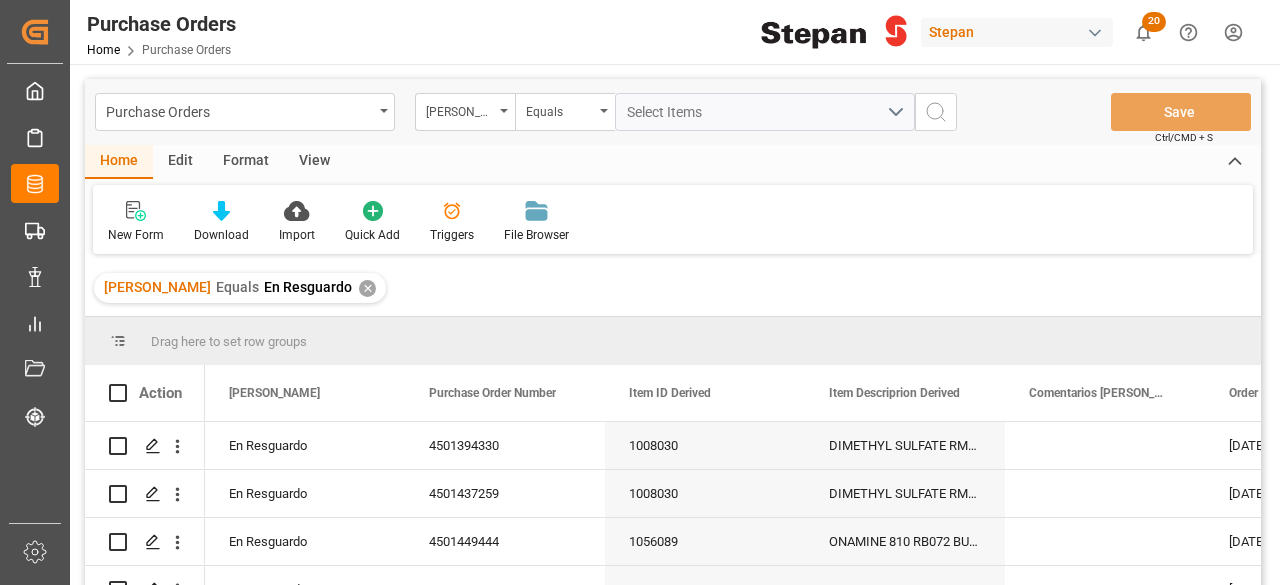 click on "New Form Download Import Quick Add Triggers File Browser" at bounding box center [673, 219] 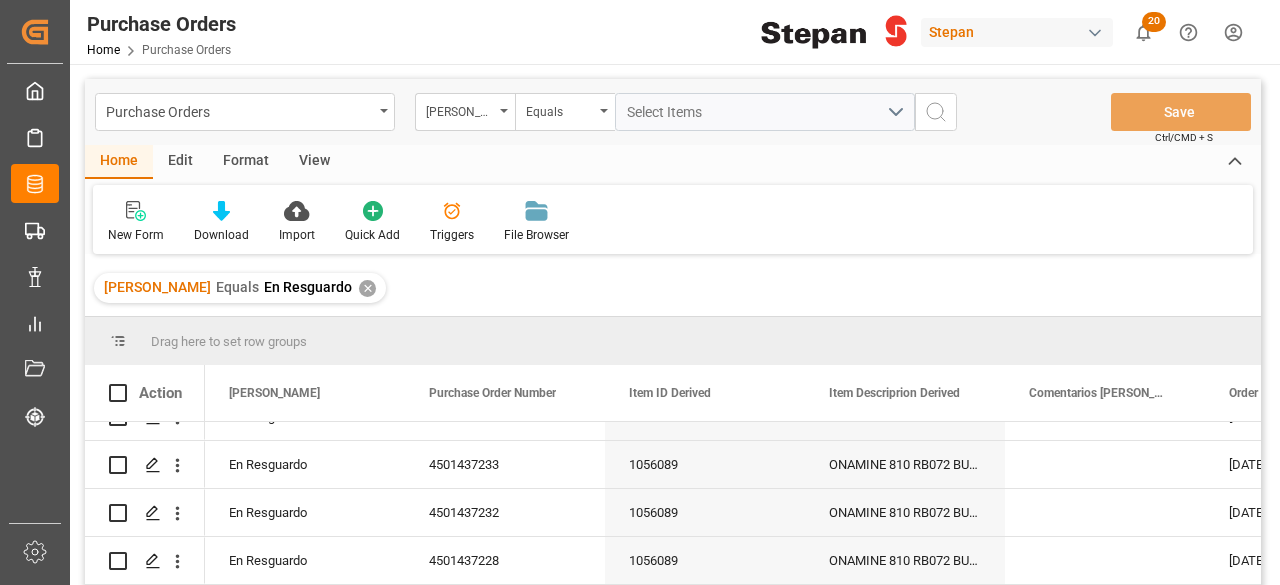scroll, scrollTop: 175, scrollLeft: 0, axis: vertical 